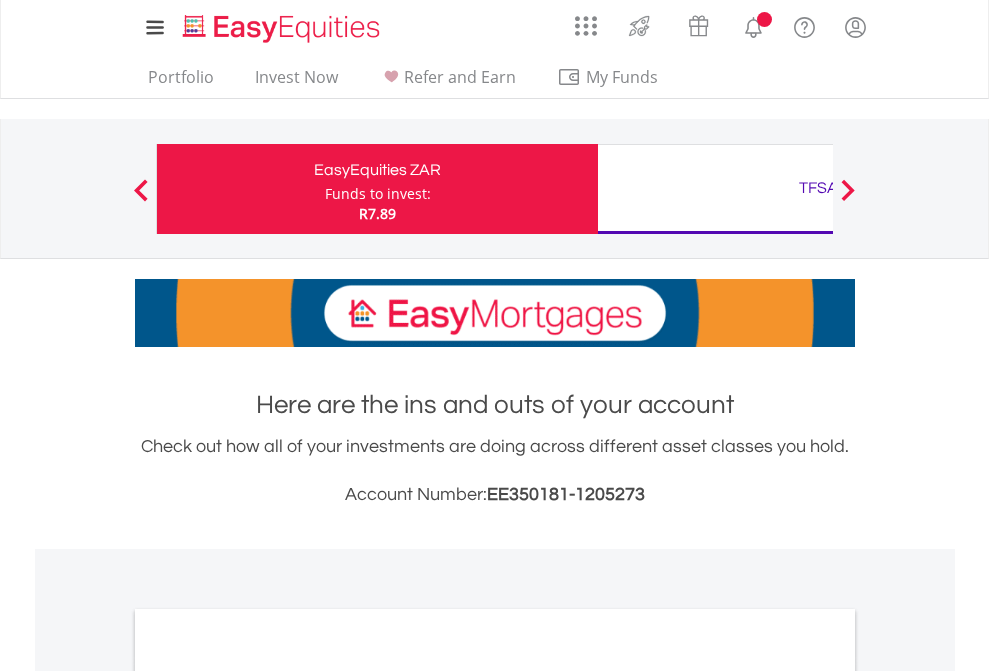scroll, scrollTop: 0, scrollLeft: 0, axis: both 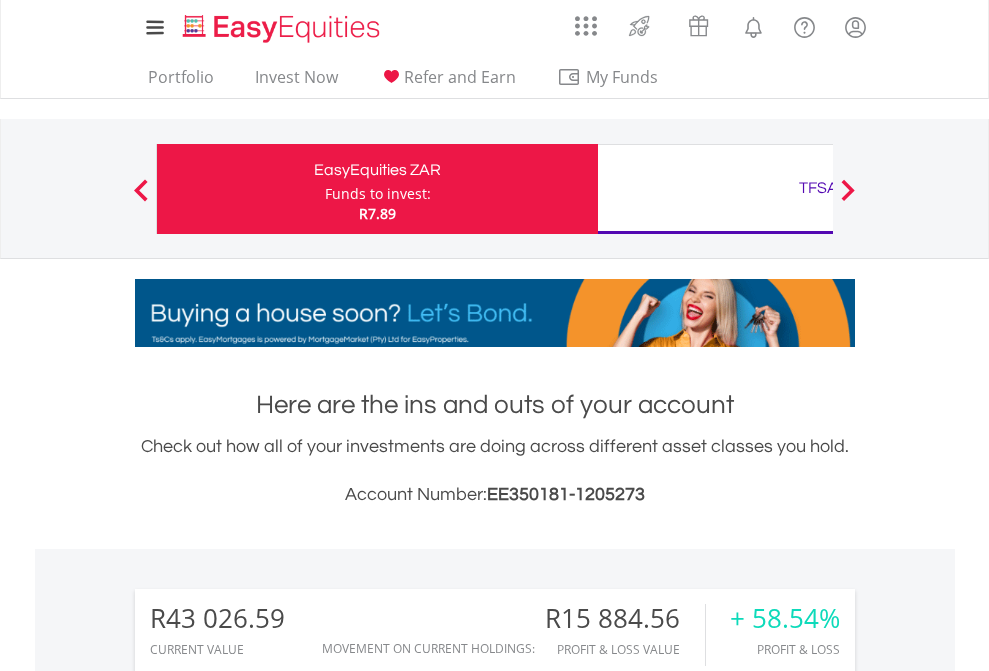 click on "Funds to invest:" at bounding box center [378, 194] 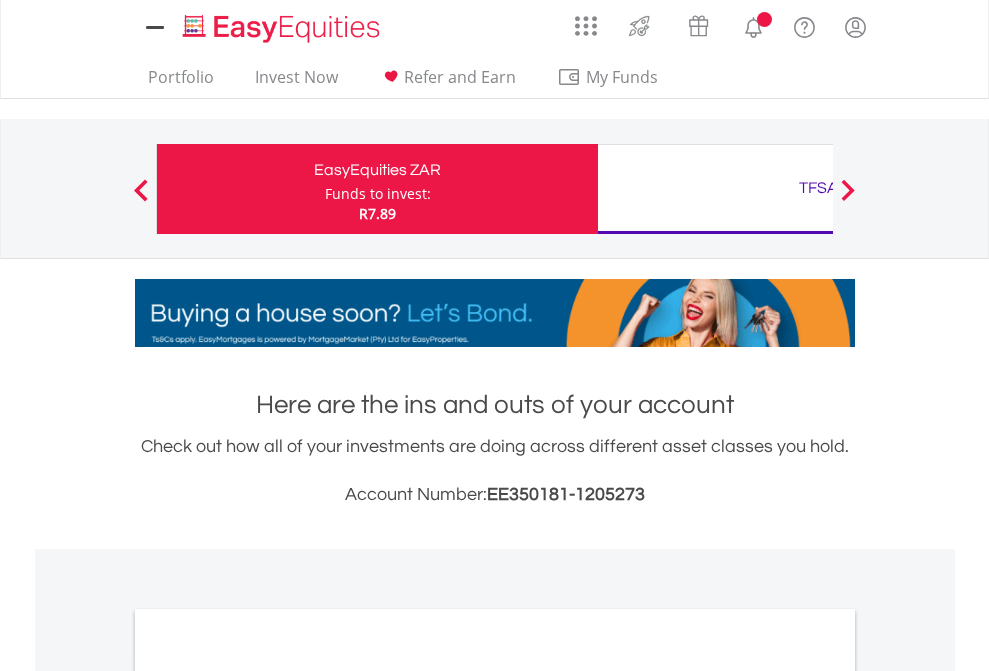 scroll, scrollTop: 0, scrollLeft: 0, axis: both 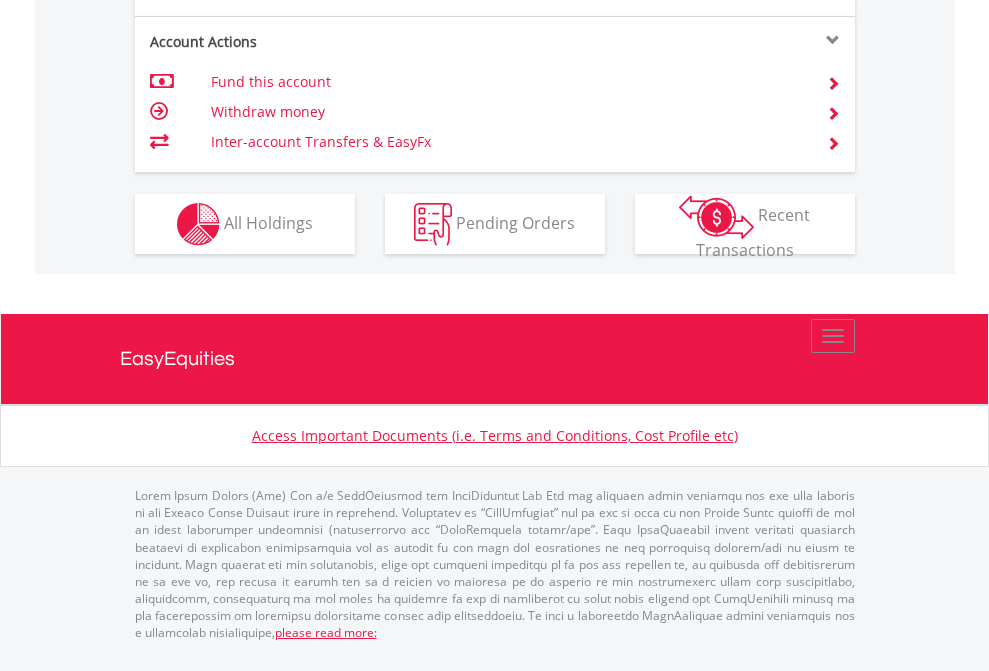 click on "Investment types" at bounding box center (706, -337) 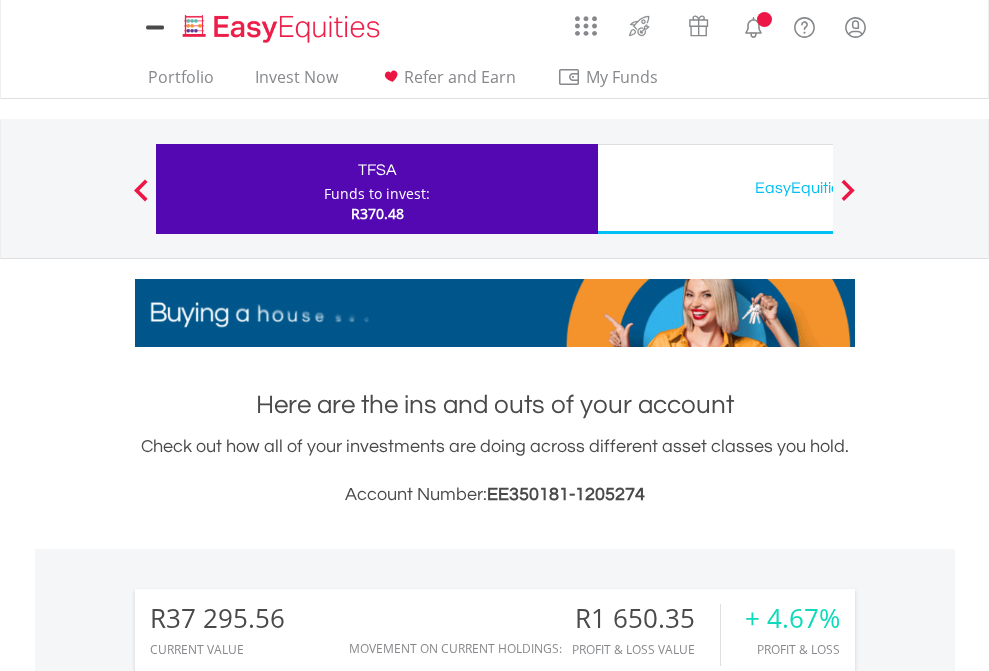 scroll, scrollTop: 0, scrollLeft: 0, axis: both 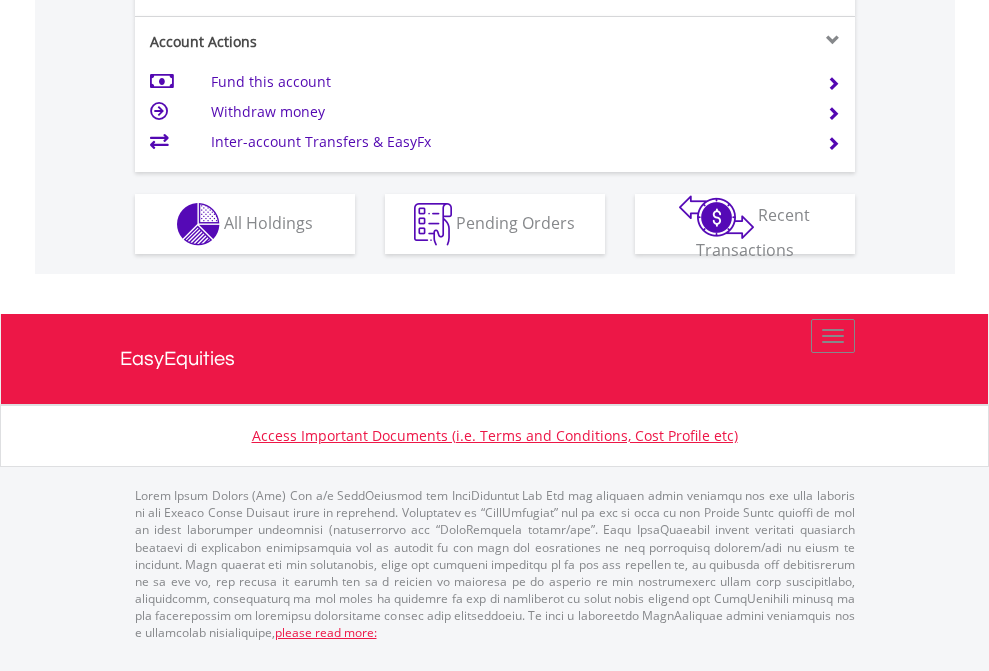click on "Investment types" at bounding box center [706, -337] 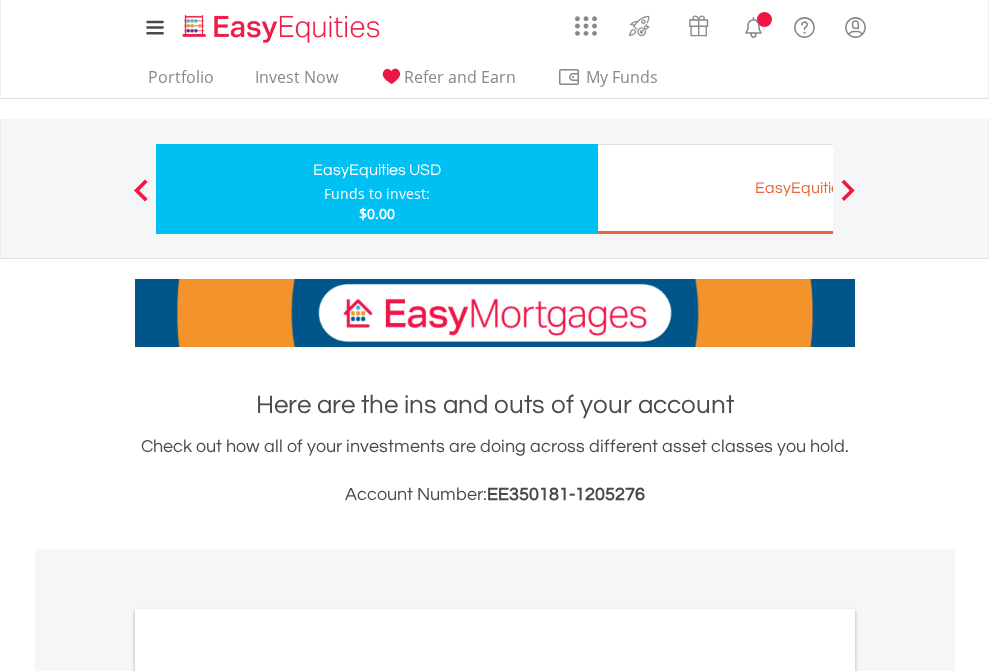 scroll, scrollTop: 0, scrollLeft: 0, axis: both 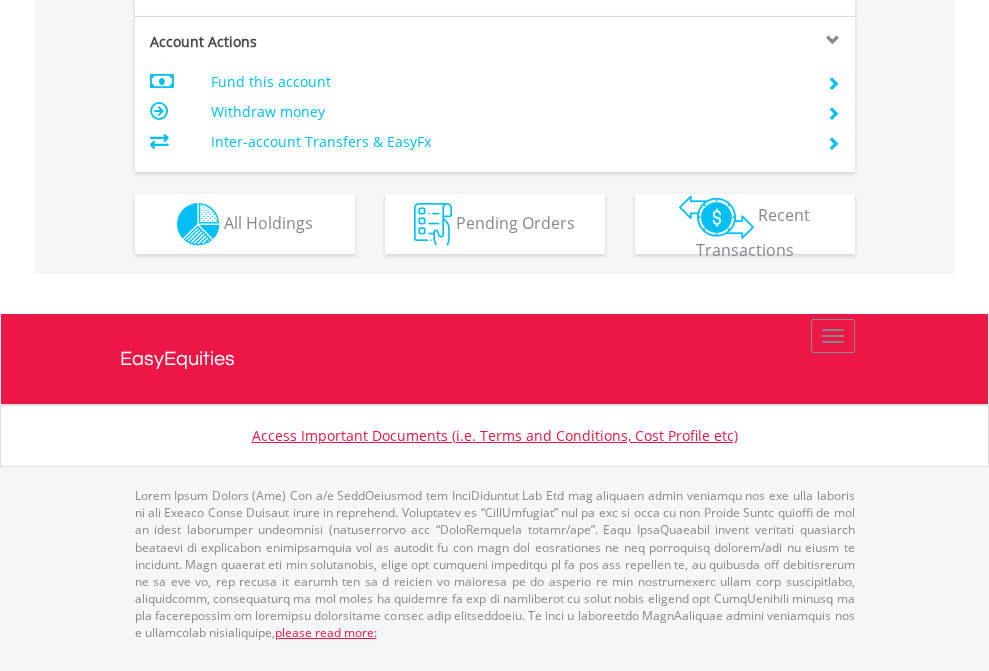 click on "Investment types" at bounding box center (706, -337) 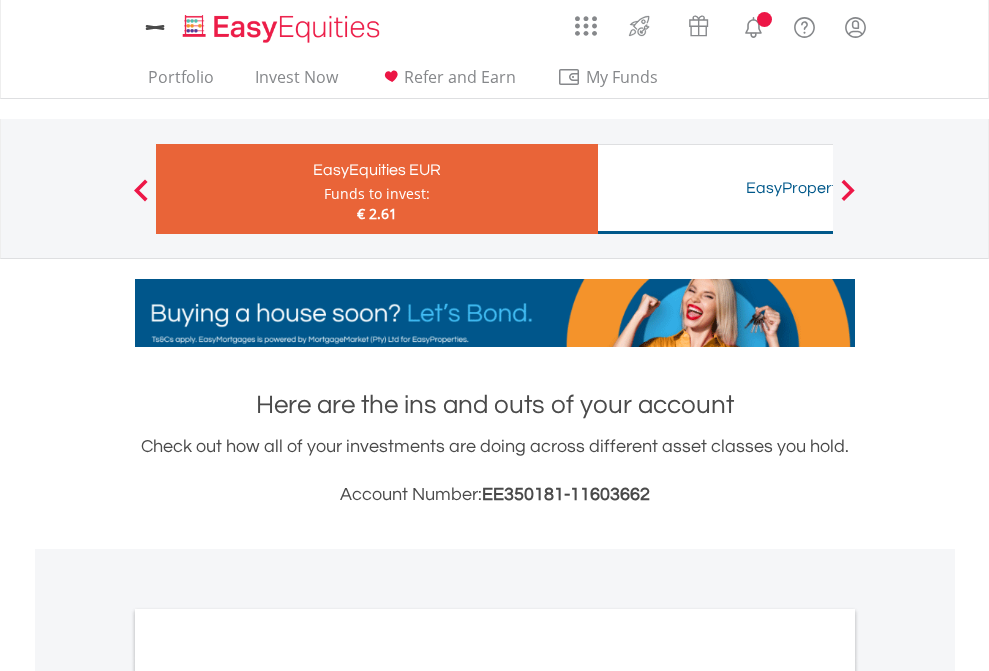 scroll, scrollTop: 0, scrollLeft: 0, axis: both 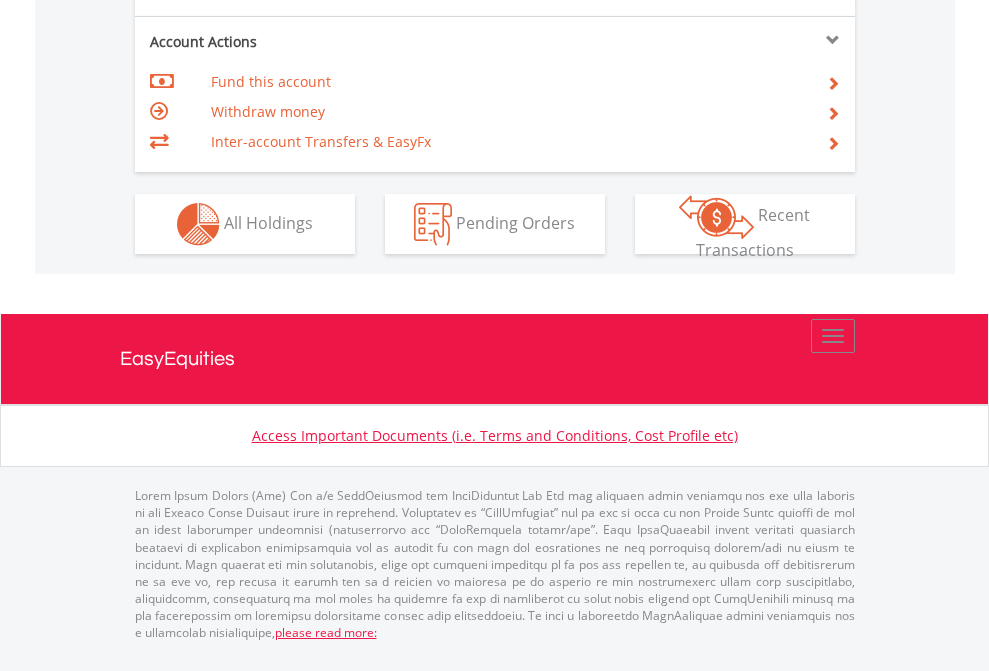 click on "Investment types" at bounding box center [706, -337] 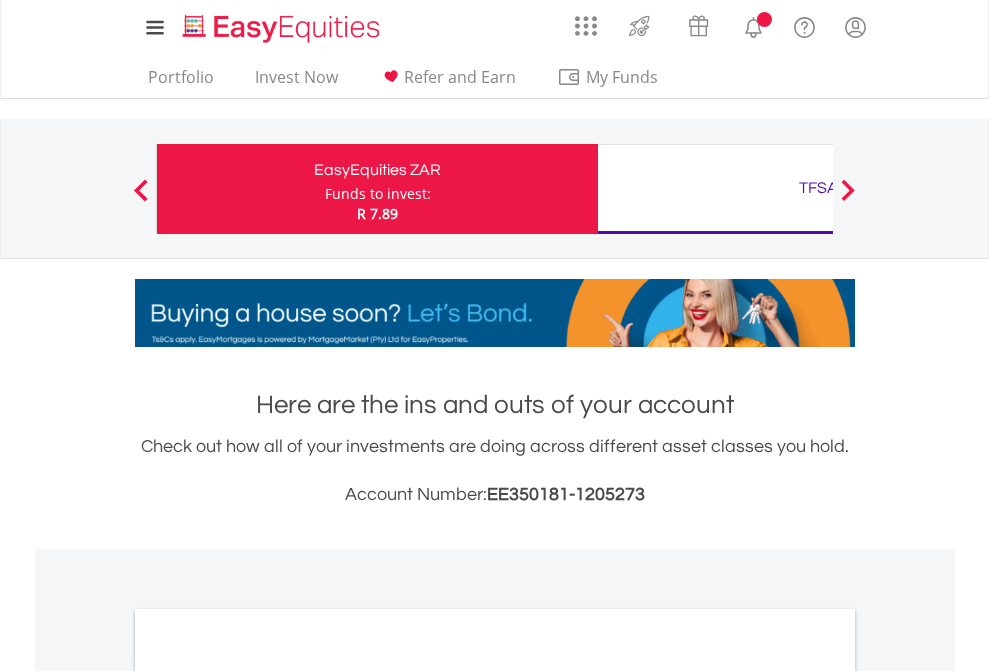 scroll, scrollTop: 0, scrollLeft: 0, axis: both 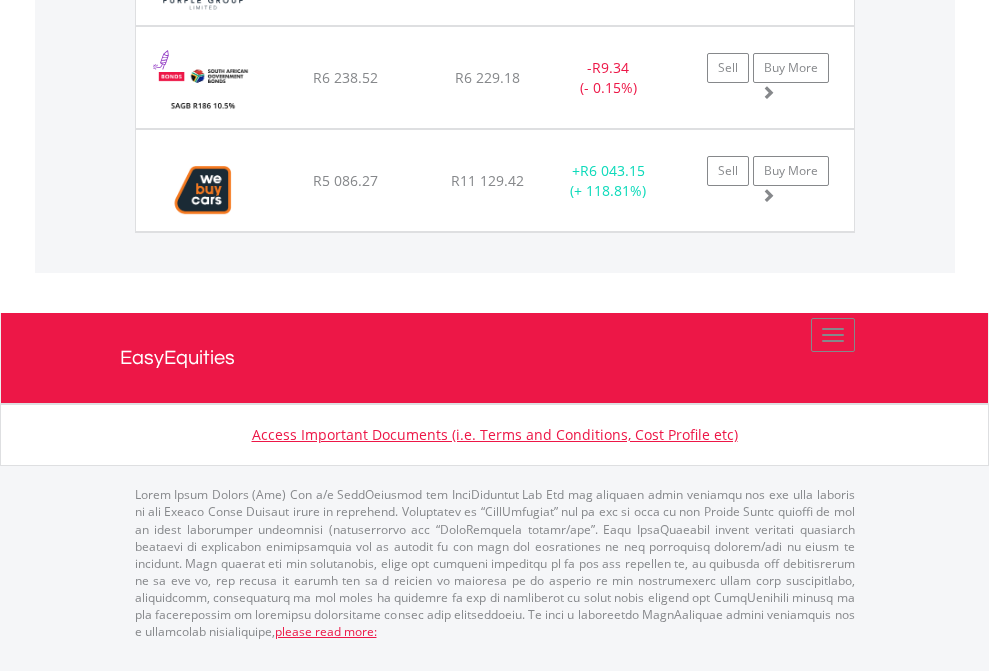 click on "TFSA" at bounding box center (818, -1911) 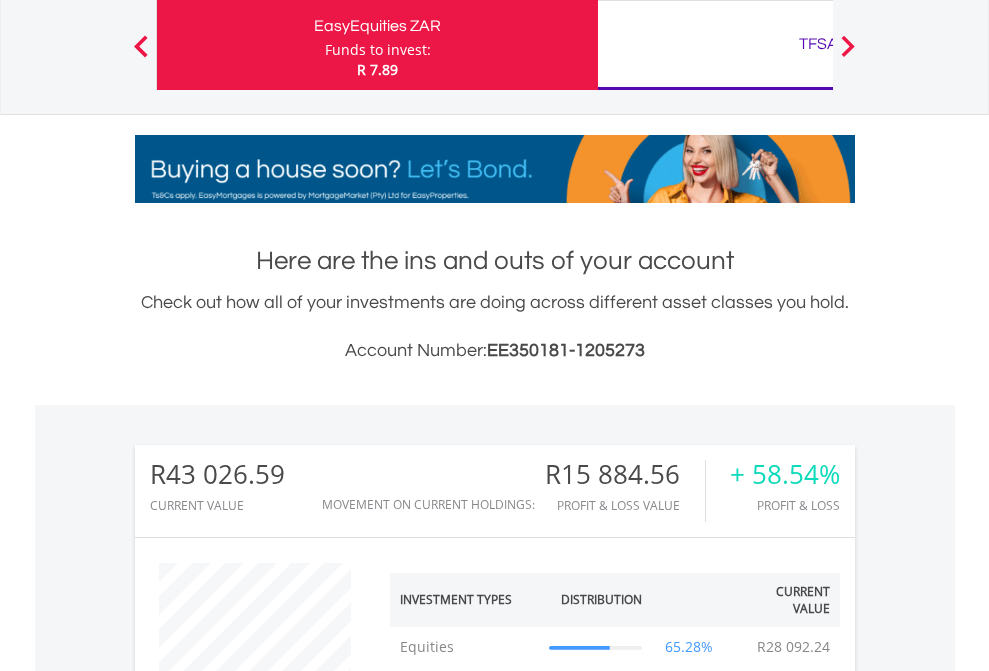 scroll, scrollTop: 999808, scrollLeft: 999687, axis: both 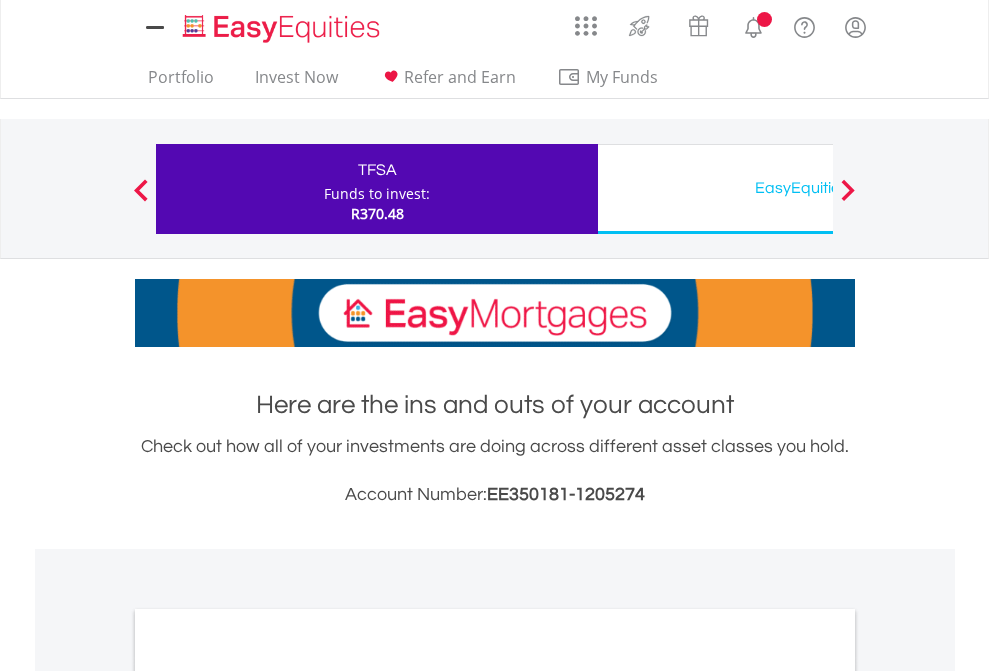 click on "All Holdings" at bounding box center [268, 1096] 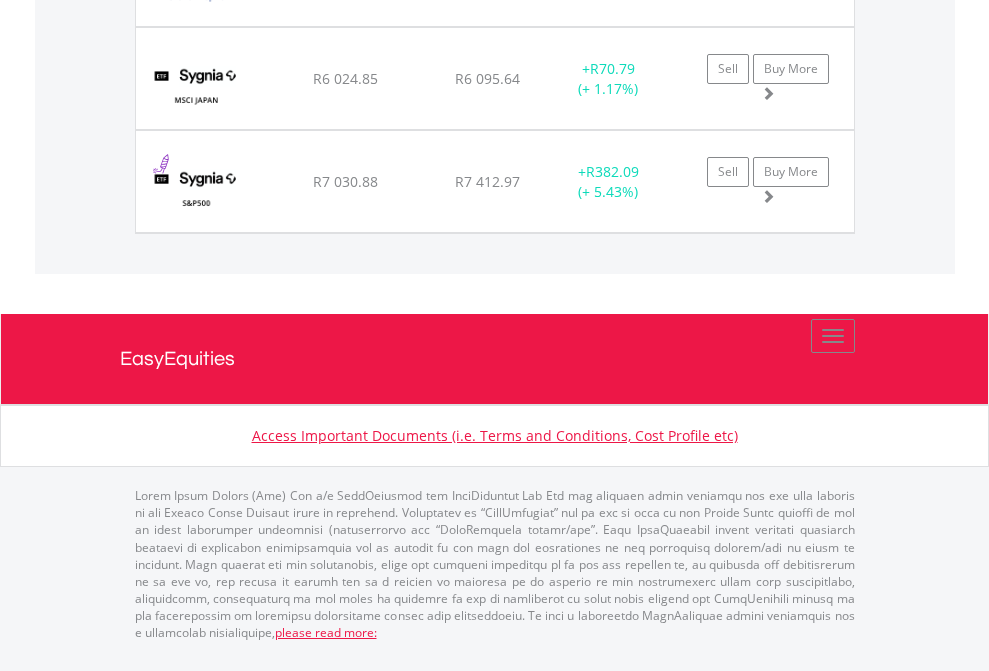 scroll, scrollTop: 2305, scrollLeft: 0, axis: vertical 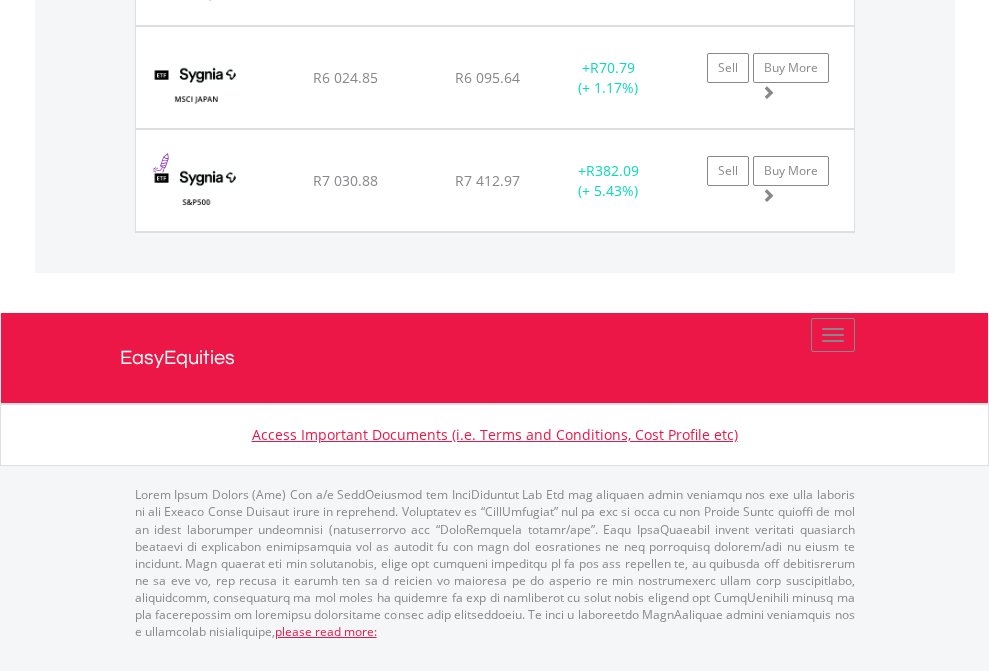 click on "EasyEquities USD" at bounding box center (818, -1831) 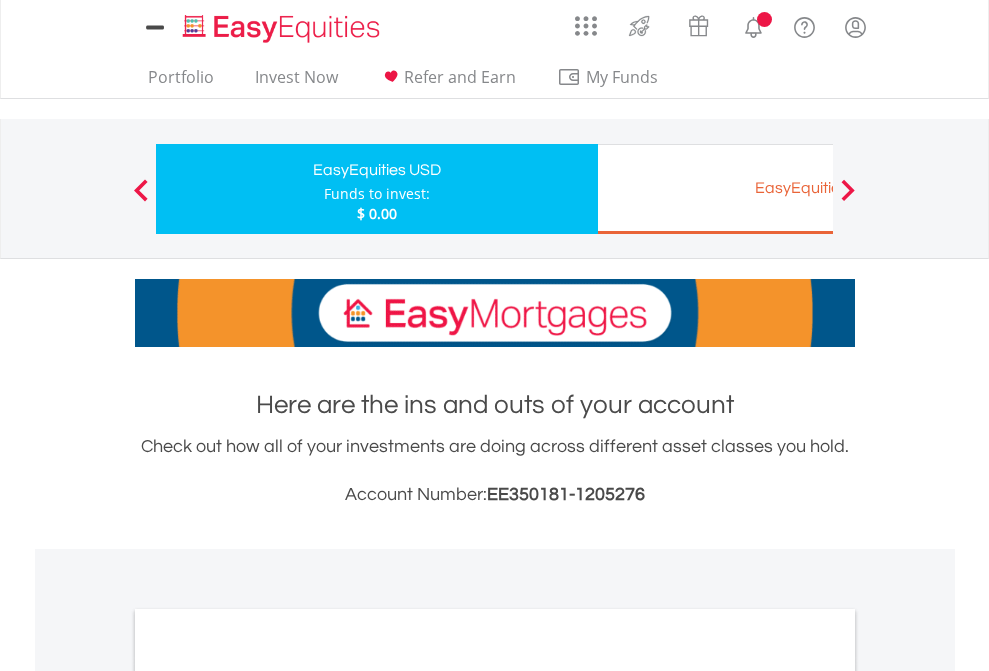 scroll, scrollTop: 0, scrollLeft: 0, axis: both 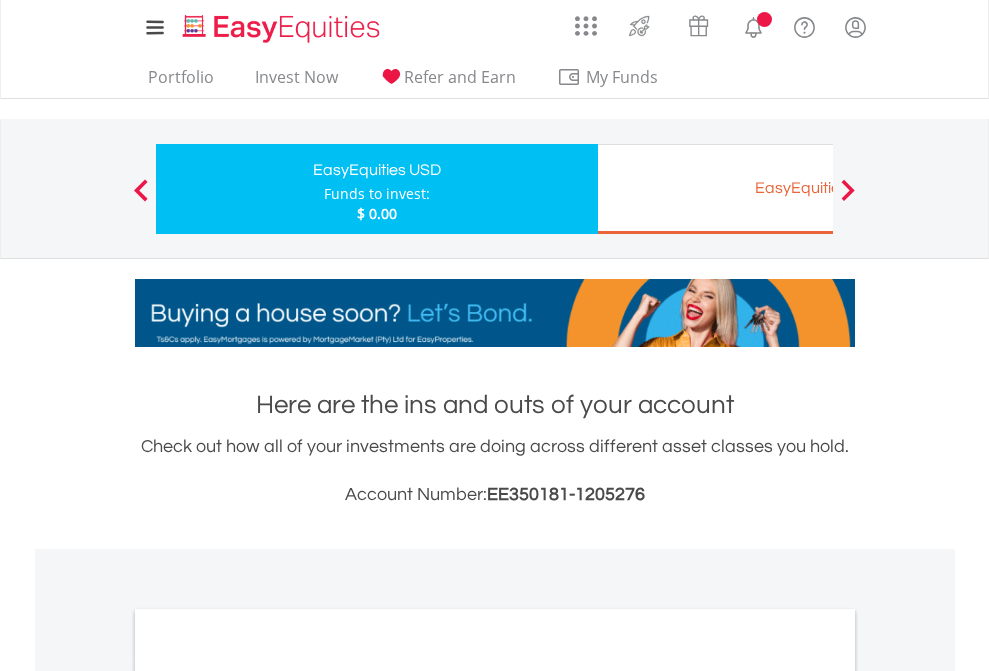 click on "All Holdings" at bounding box center [268, 1096] 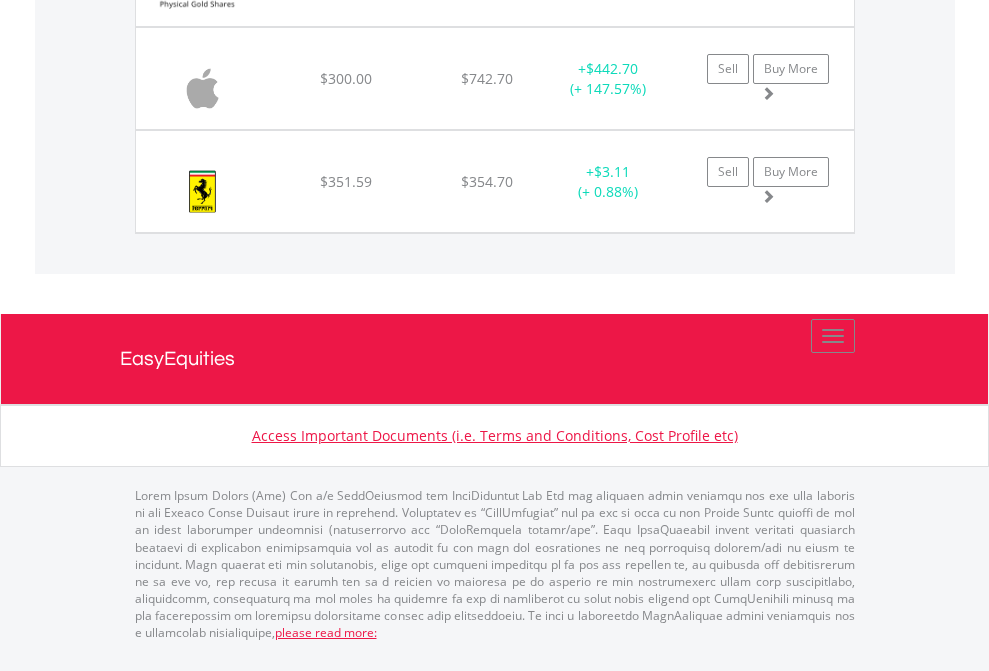scroll, scrollTop: 2265, scrollLeft: 0, axis: vertical 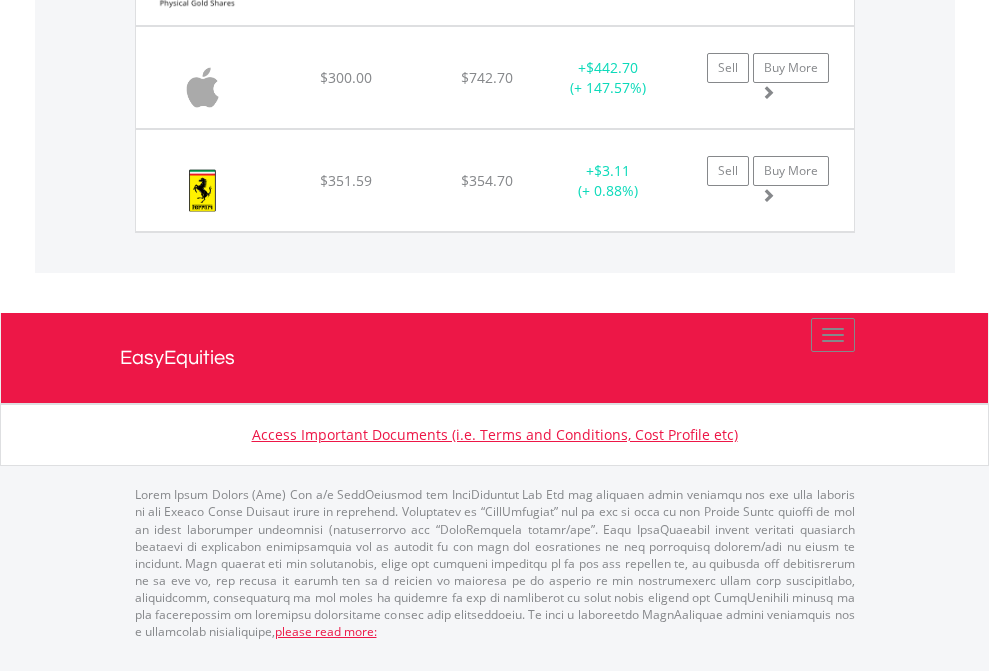 click on "EasyEquities EUR" at bounding box center [818, -1688] 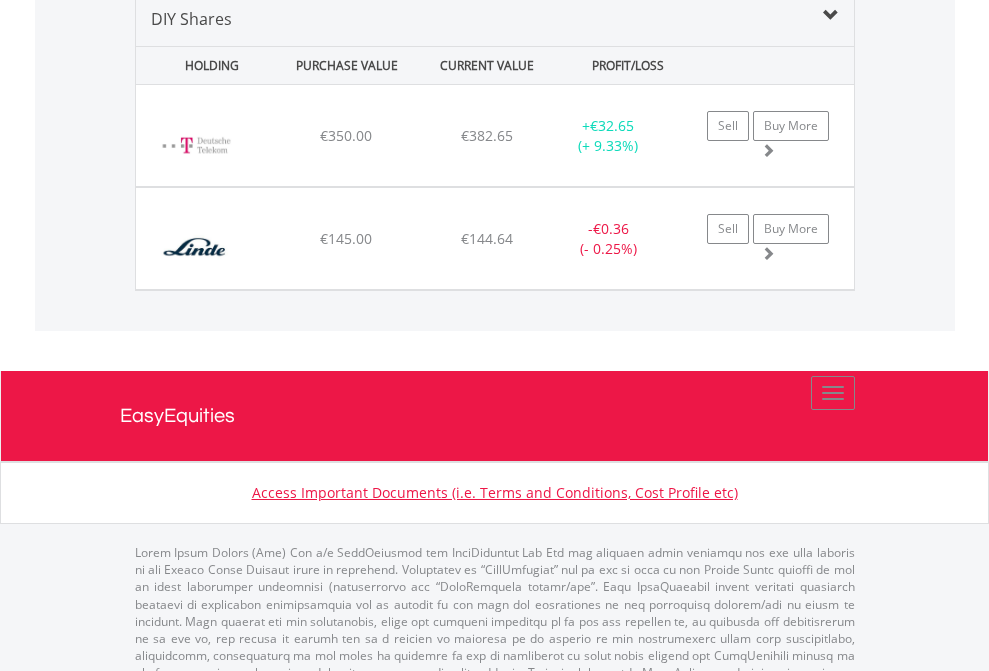 scroll, scrollTop: 1933, scrollLeft: 0, axis: vertical 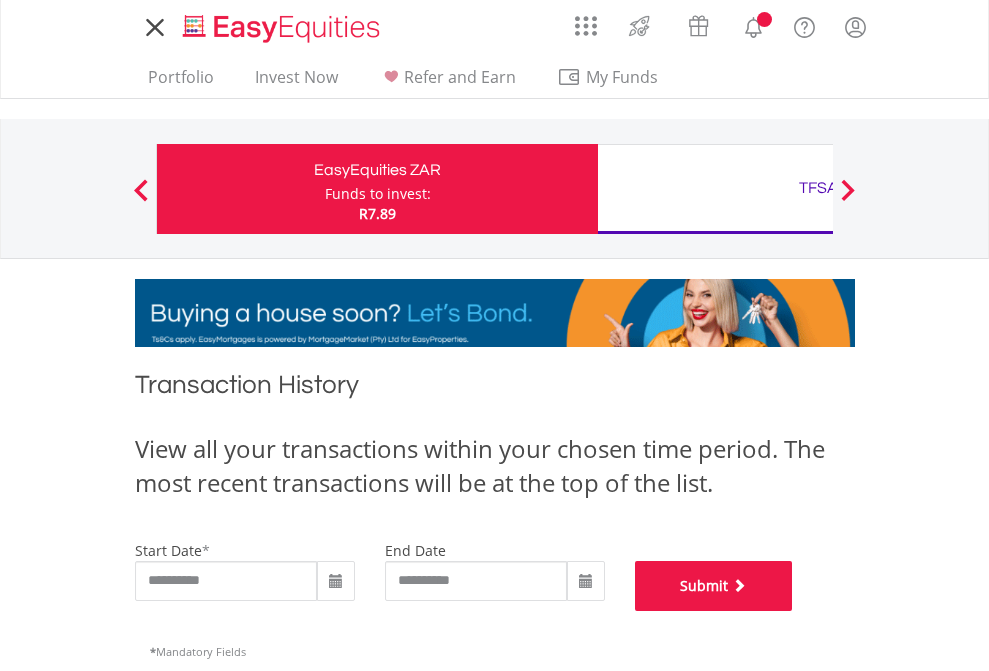 click on "Submit" at bounding box center [714, 586] 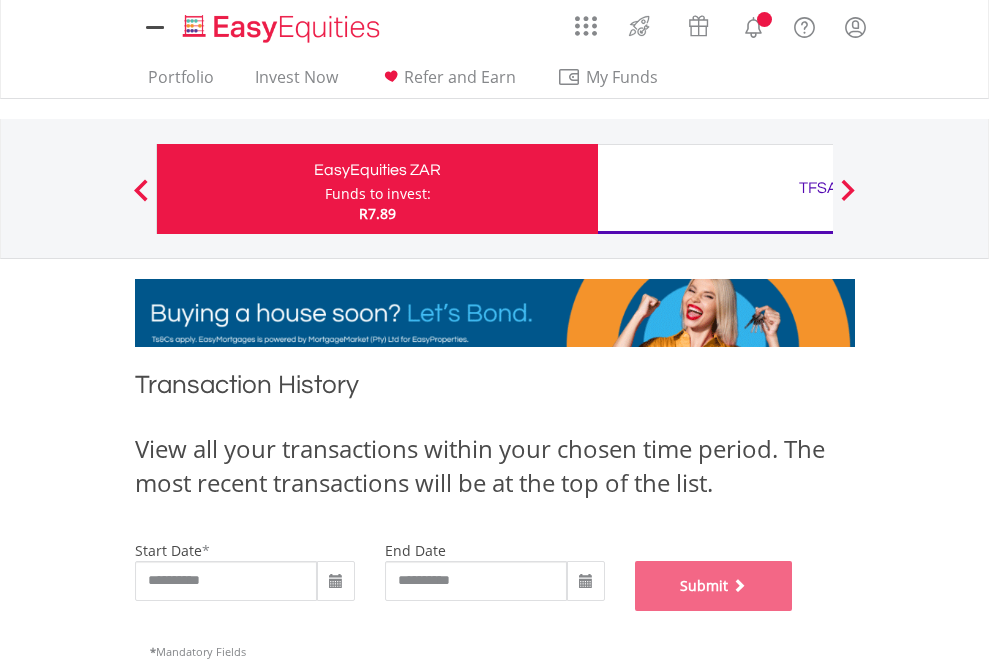 scroll, scrollTop: 811, scrollLeft: 0, axis: vertical 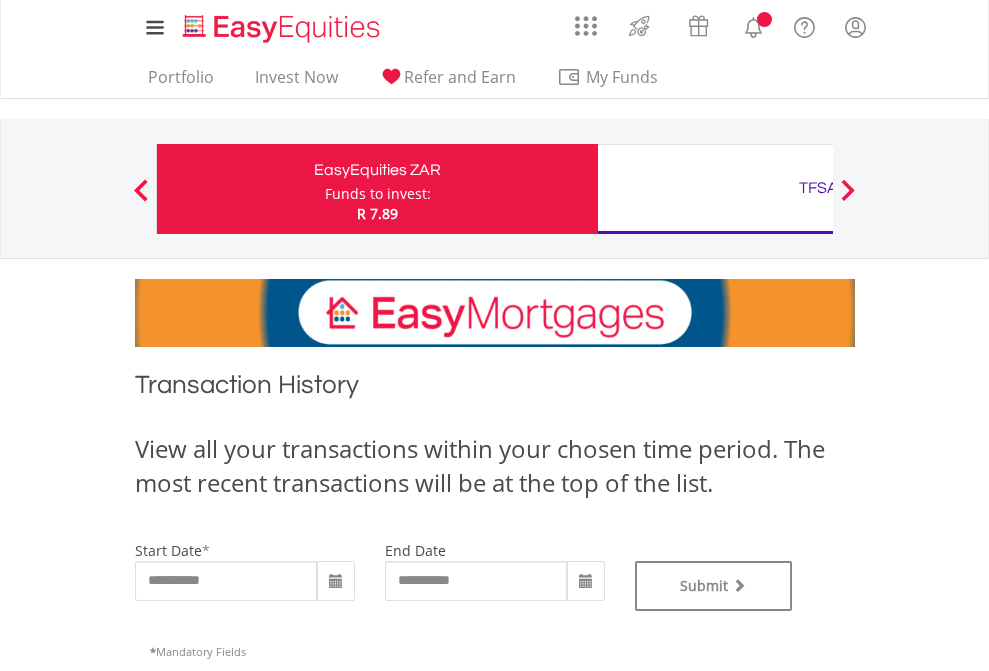 click on "TFSA" at bounding box center (818, 188) 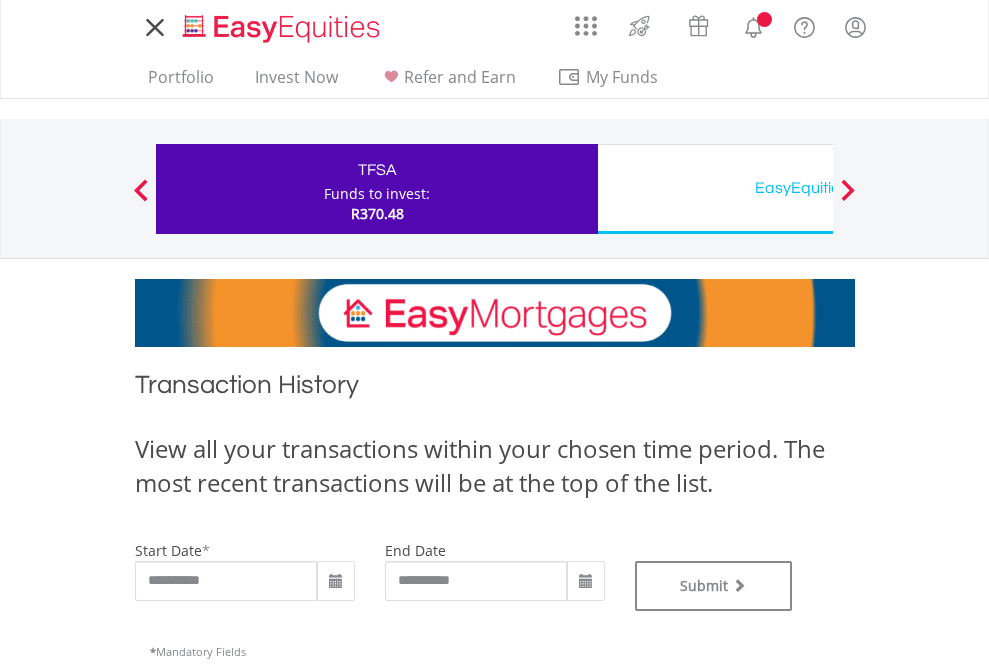 scroll, scrollTop: 0, scrollLeft: 0, axis: both 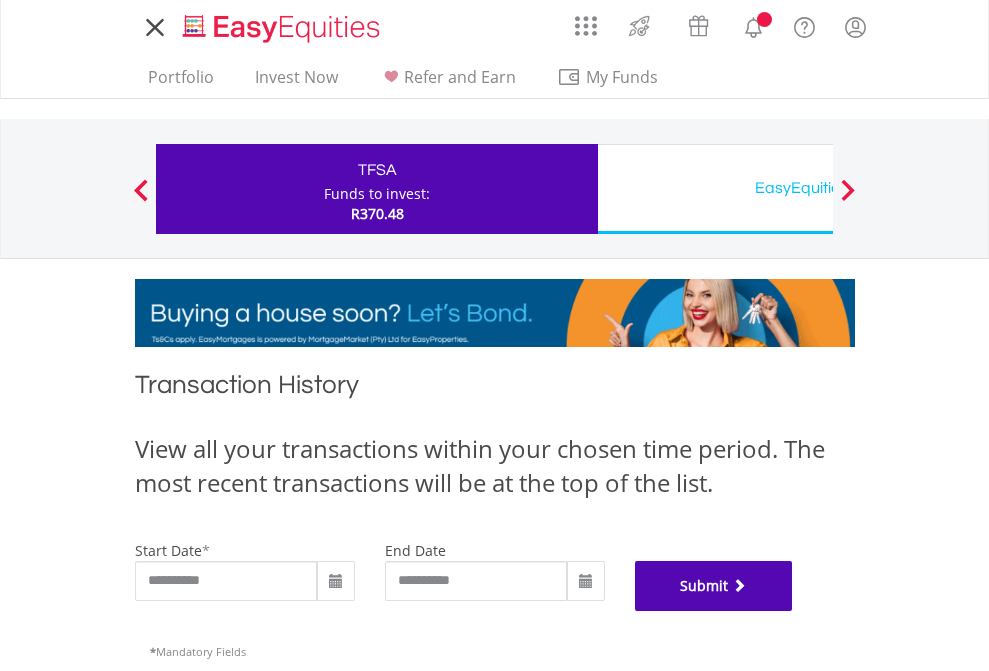 click on "Submit" at bounding box center (714, 586) 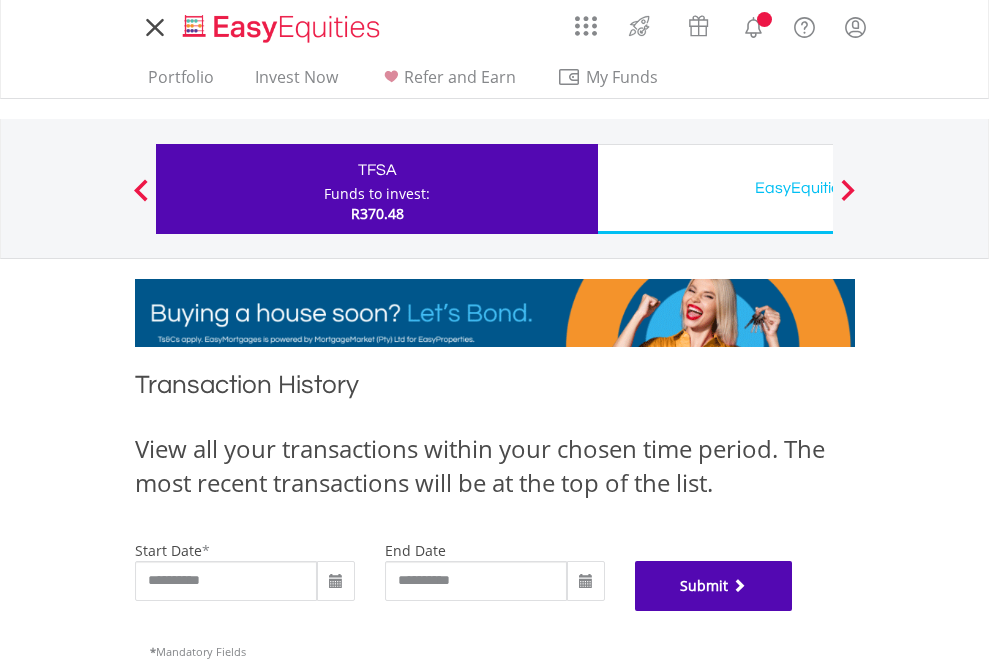 scroll, scrollTop: 811, scrollLeft: 0, axis: vertical 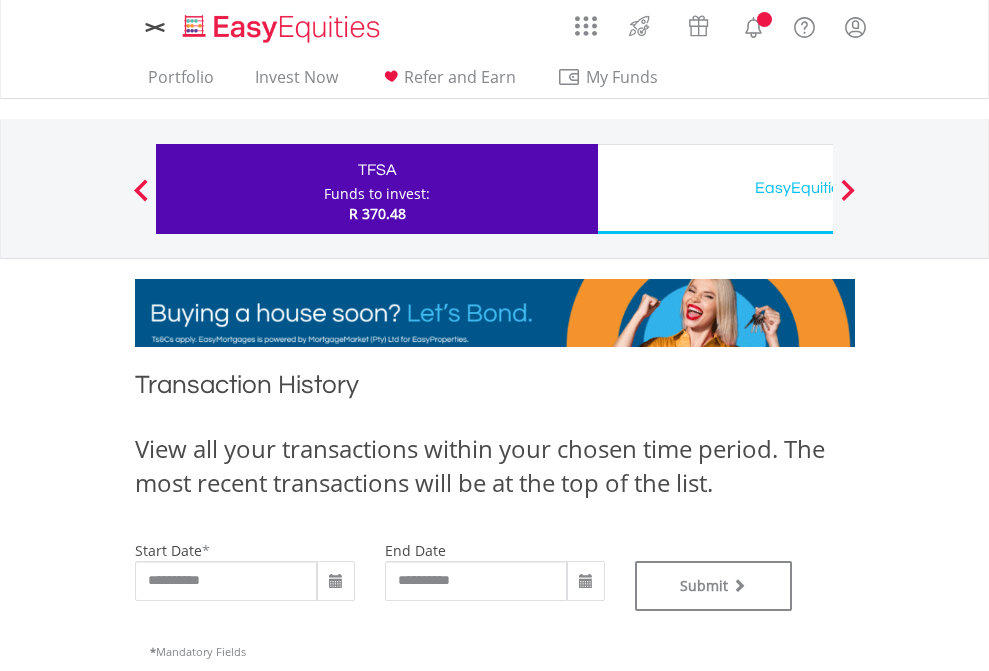 click on "EasyEquities USD" at bounding box center [818, 188] 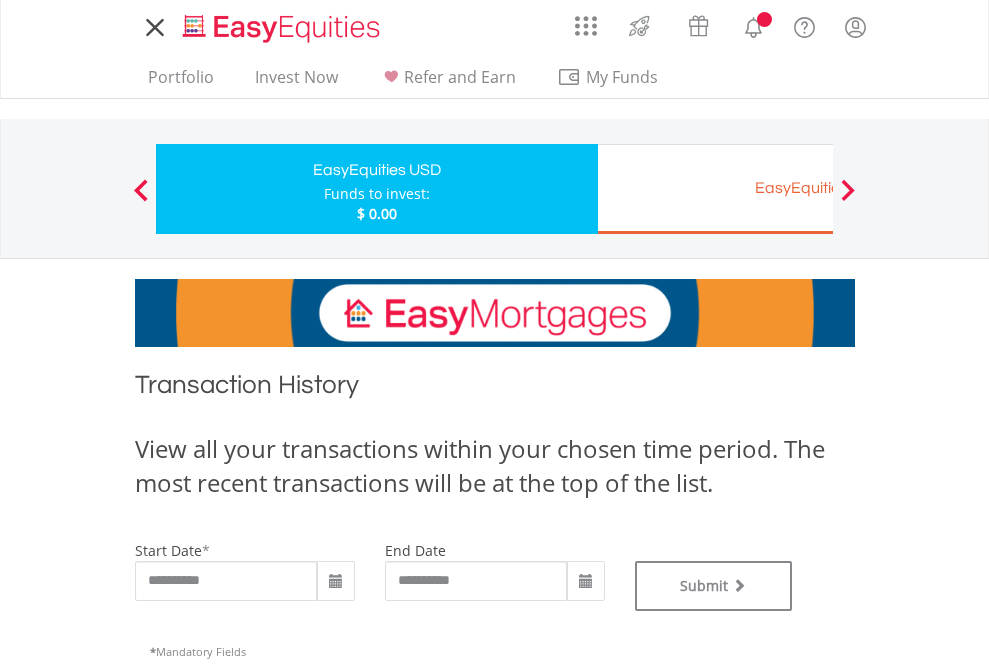 scroll, scrollTop: 0, scrollLeft: 0, axis: both 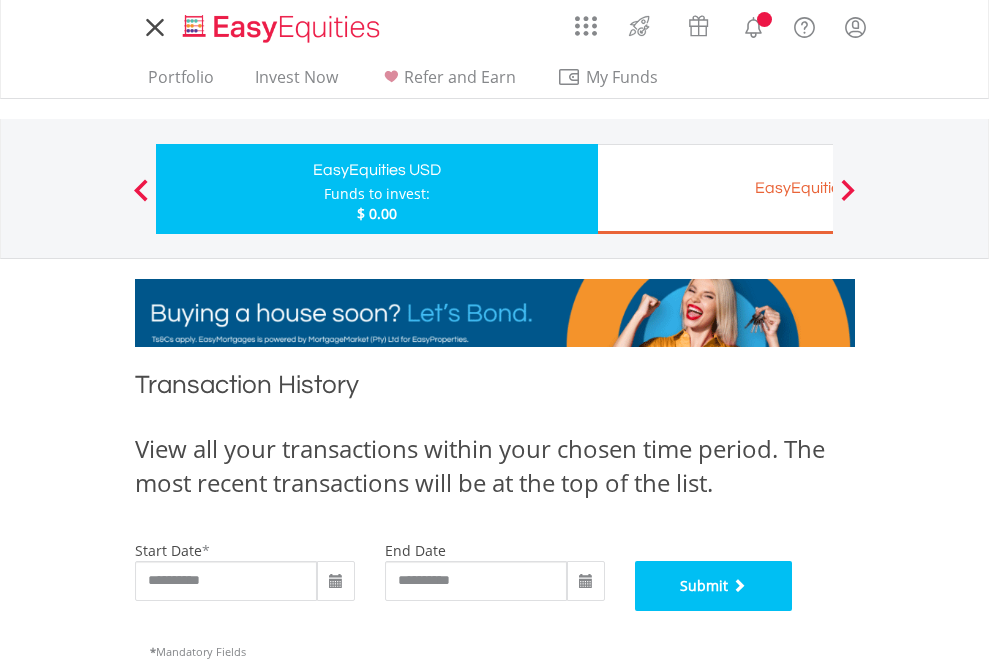 click on "Submit" at bounding box center [714, 586] 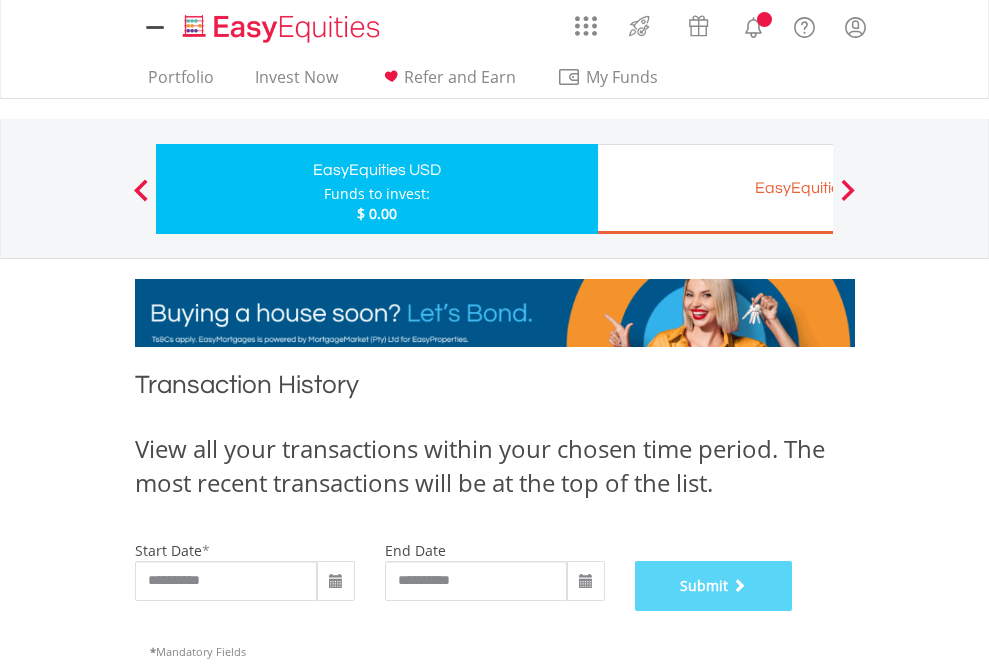 scroll, scrollTop: 811, scrollLeft: 0, axis: vertical 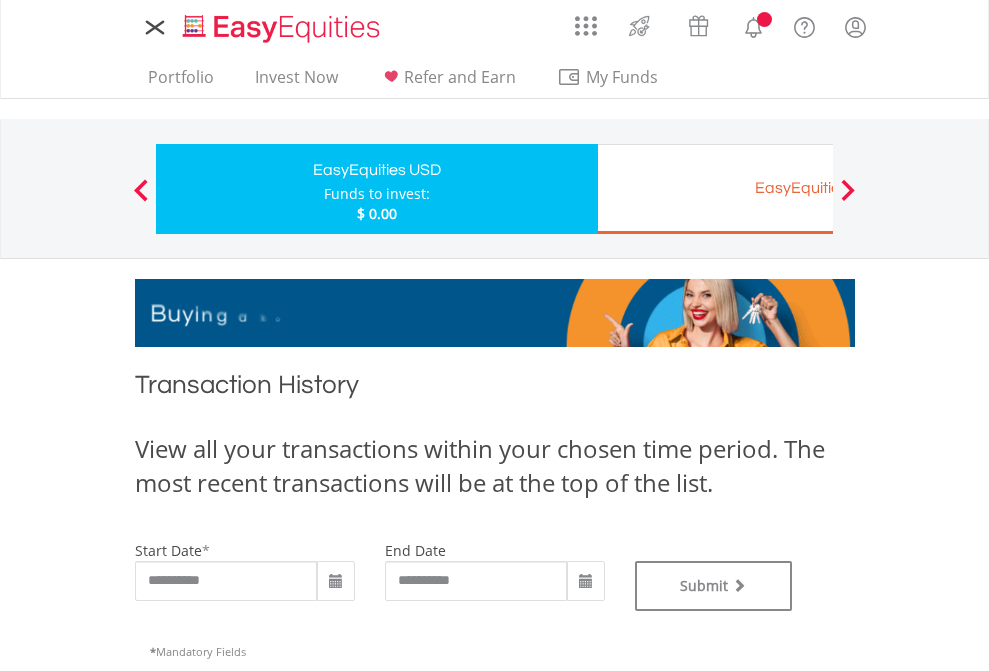 click on "EasyEquities EUR" at bounding box center (818, 188) 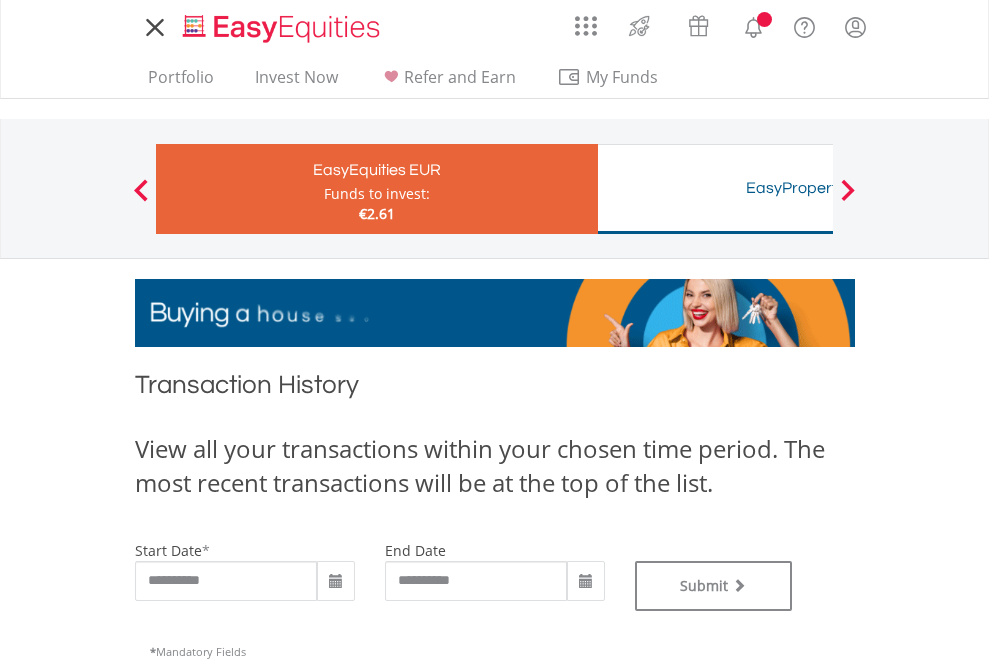 scroll, scrollTop: 0, scrollLeft: 0, axis: both 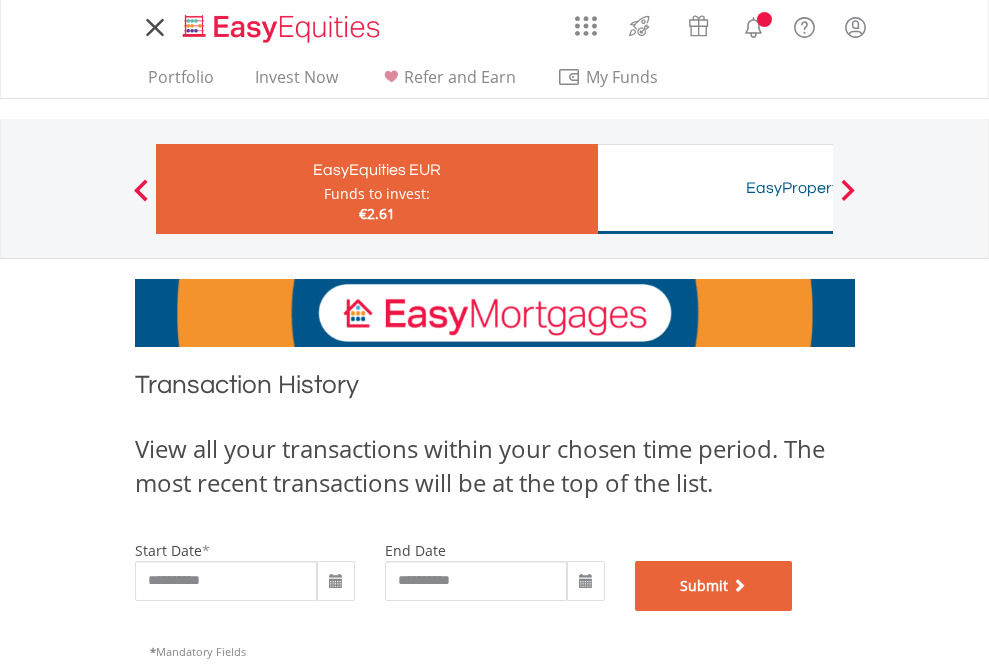 click on "Submit" at bounding box center (714, 586) 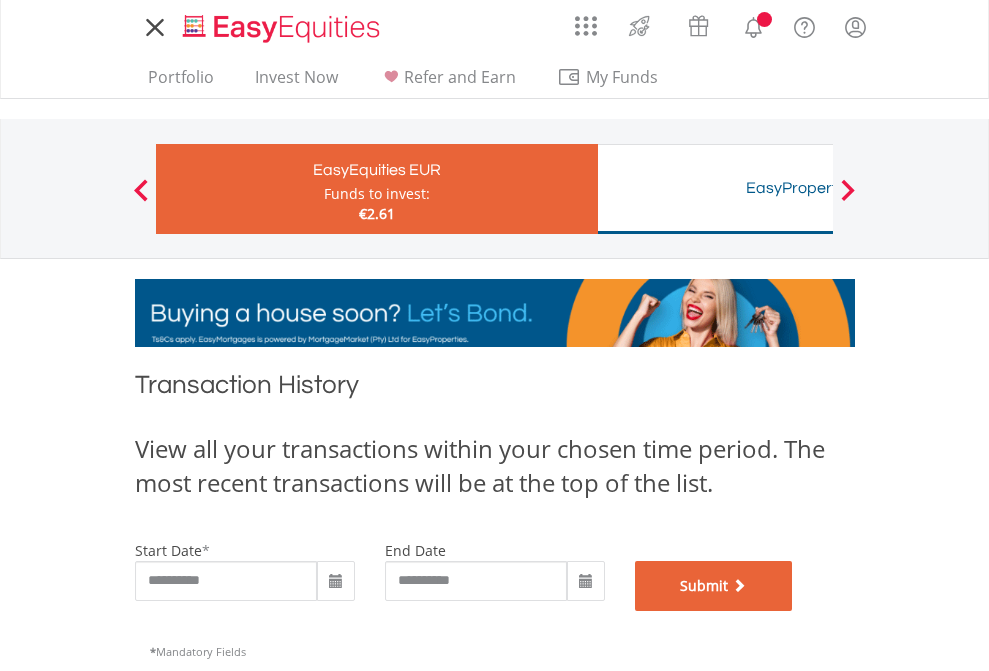 scroll, scrollTop: 811, scrollLeft: 0, axis: vertical 